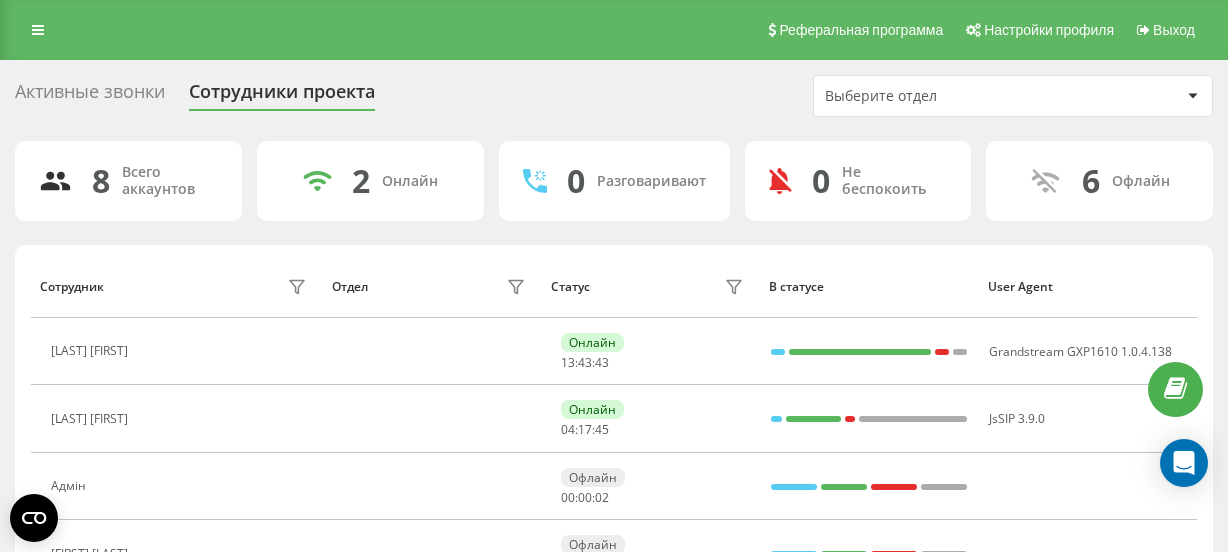 scroll, scrollTop: 0, scrollLeft: 0, axis: both 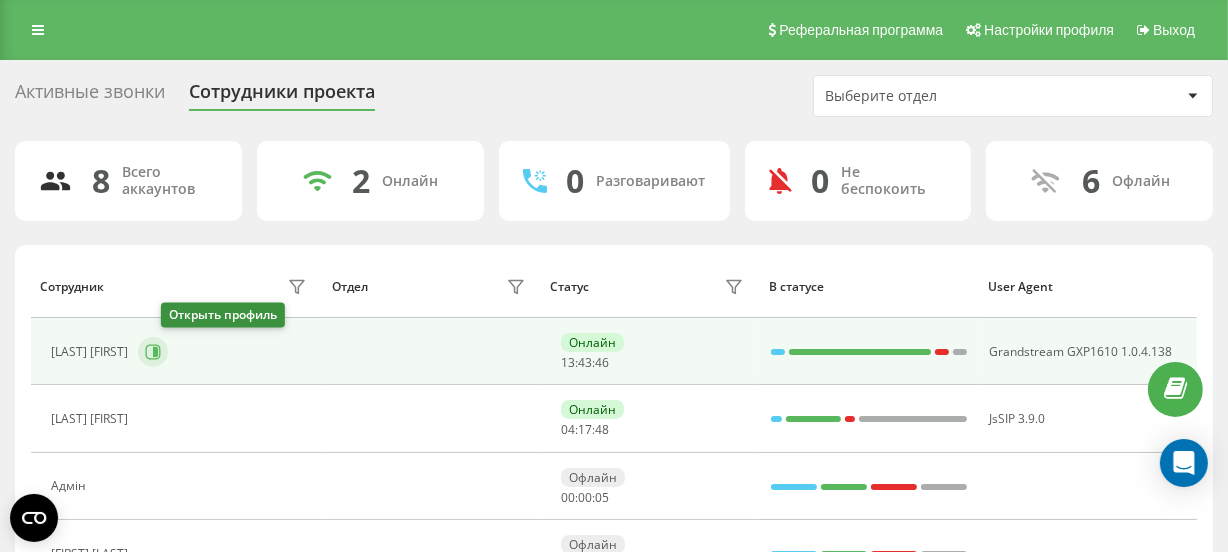 click 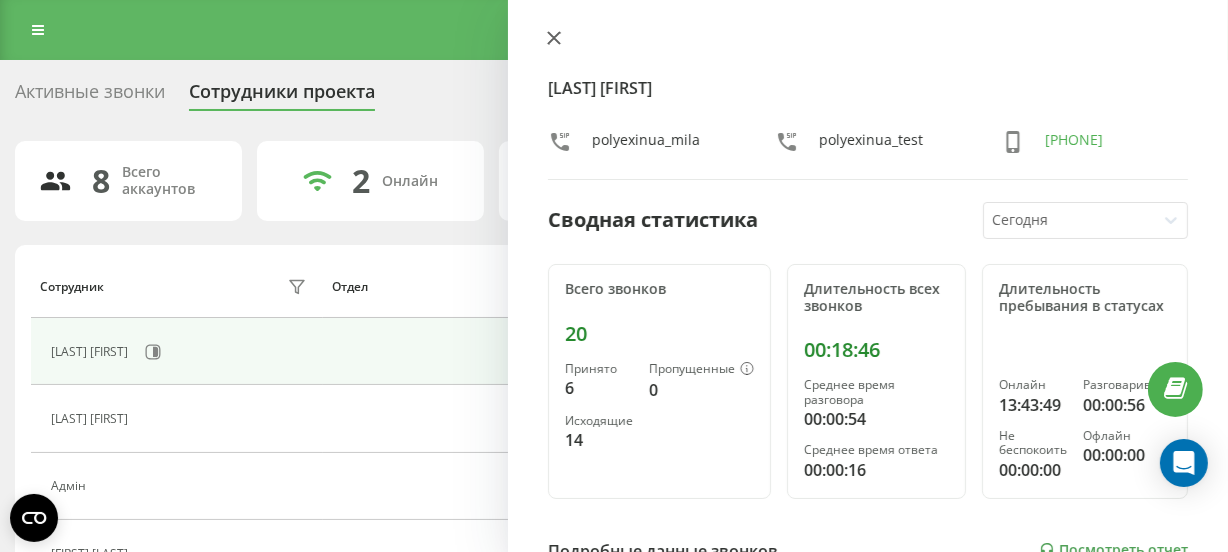 click 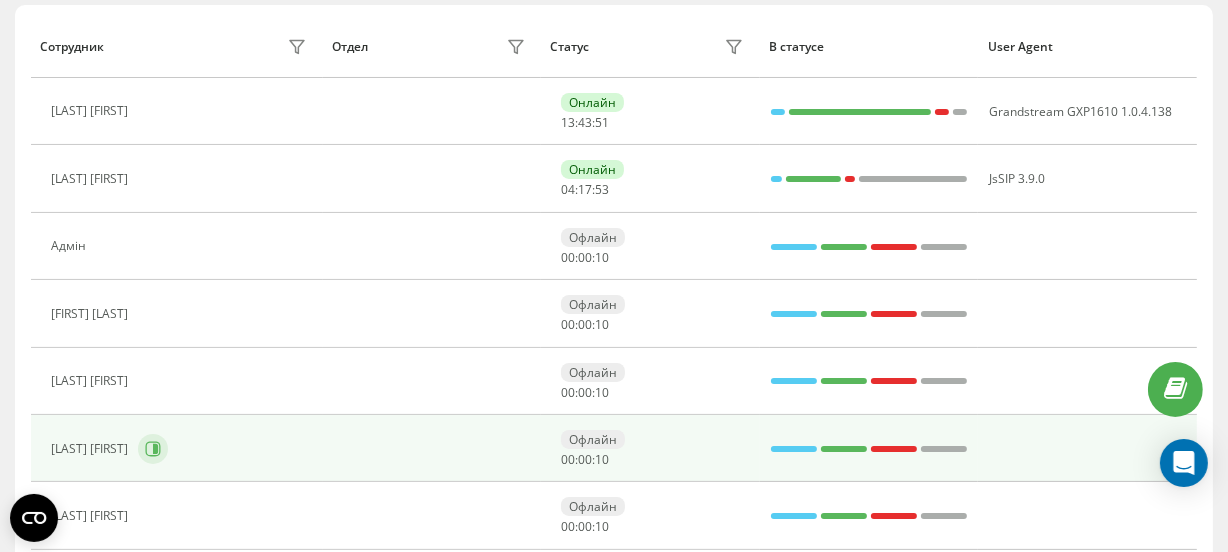scroll, scrollTop: 272, scrollLeft: 0, axis: vertical 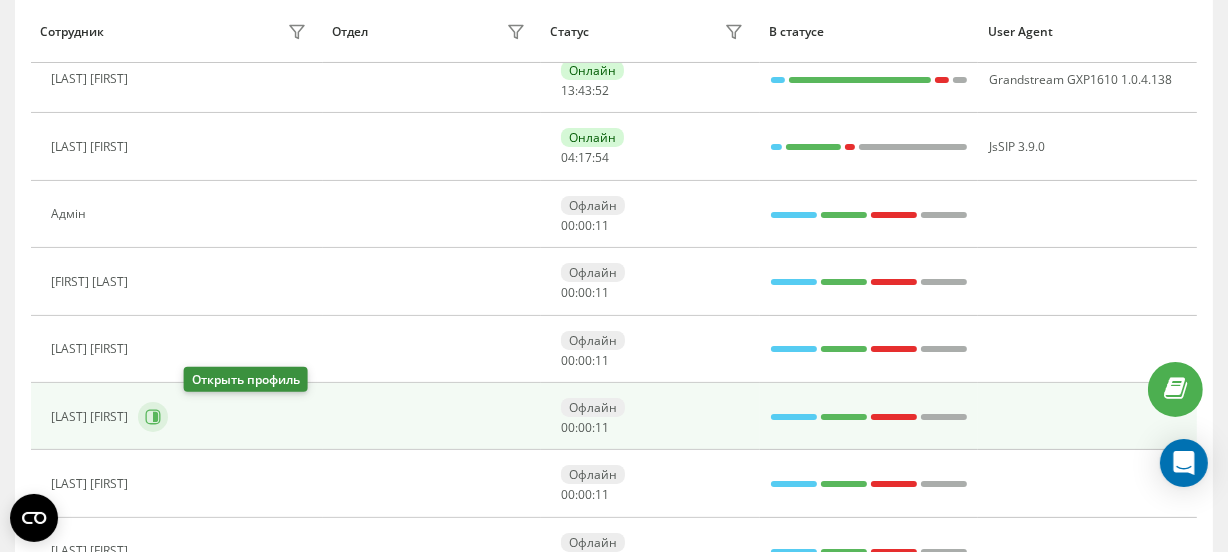 click 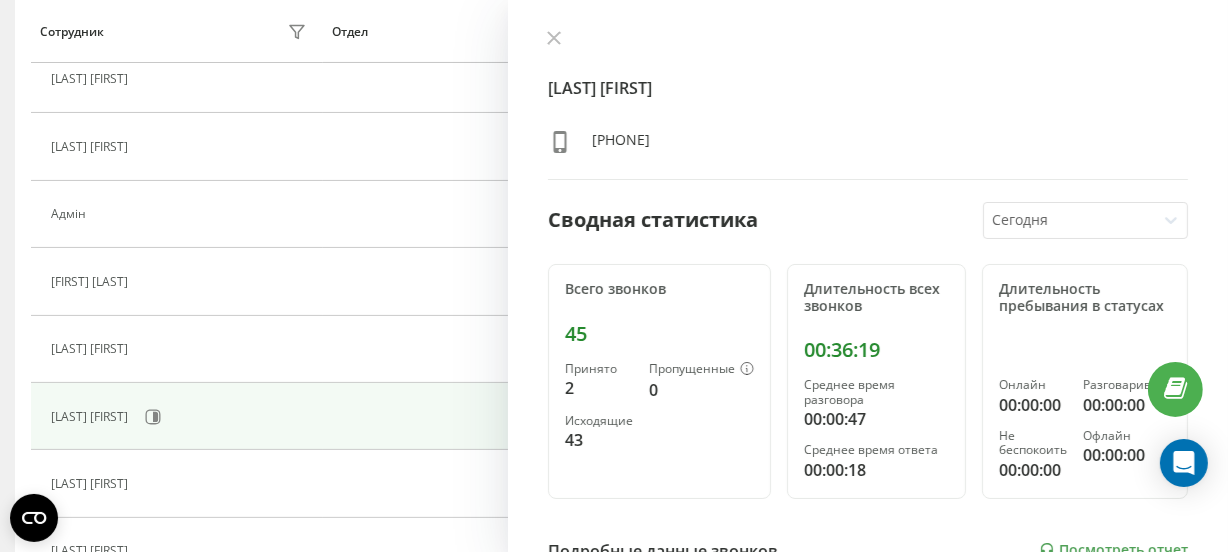click on "Вишневський Вадим +380639035777 Сводная статистика Сегодня Всего звонков 45 Принято 2 Пропущенные 0 Исходящие 43 Длительность всех звонков 00:36:19 Среднее время разговора 00:00:47 Среднее время ответа 00:00:18 Длительность пребывания в статусах Онлайн 00:00:00 Разговаривает 00:00:00 Не беспокоить 00:00:00 Офлайн 00:00:00 Подробные данные звонков Посмотреть отчет 5 авг. 0 10 20 30 40 Суммарно (Сегодня) Принято 2 Пропущенные 0 Исходящие 43   Посмотреть детали Подробные данные статусов 5 авг. Суммарно (Сегодня) Онлайн 00:00:00 Разговаривает 00:00:00 Не беспокоить 00:00:00 Офлайн 00:00:00   Посмотреть детали" at bounding box center [868, 276] 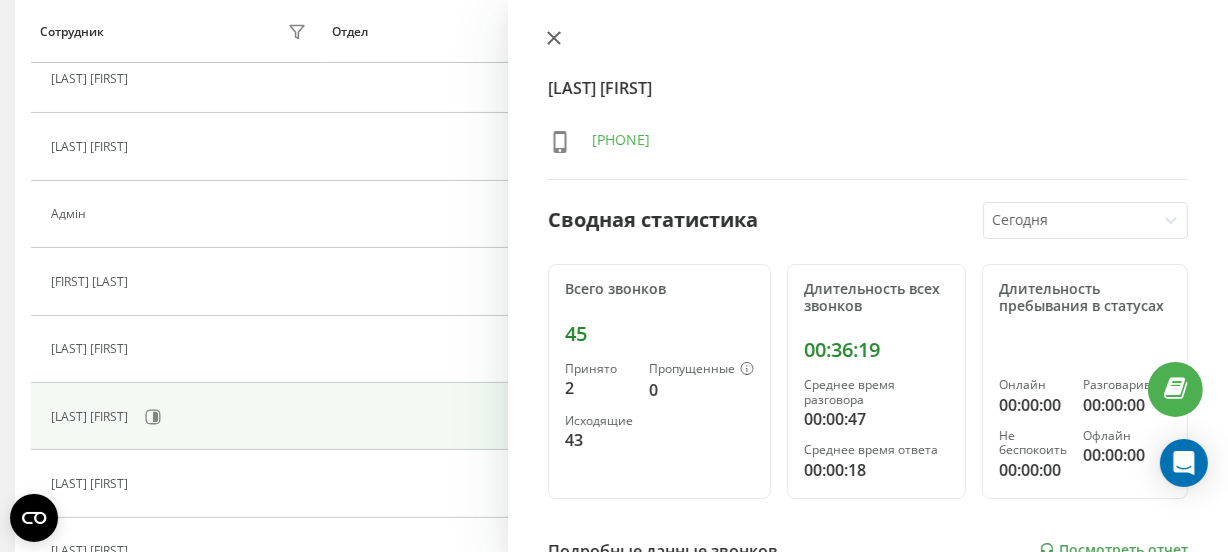 click 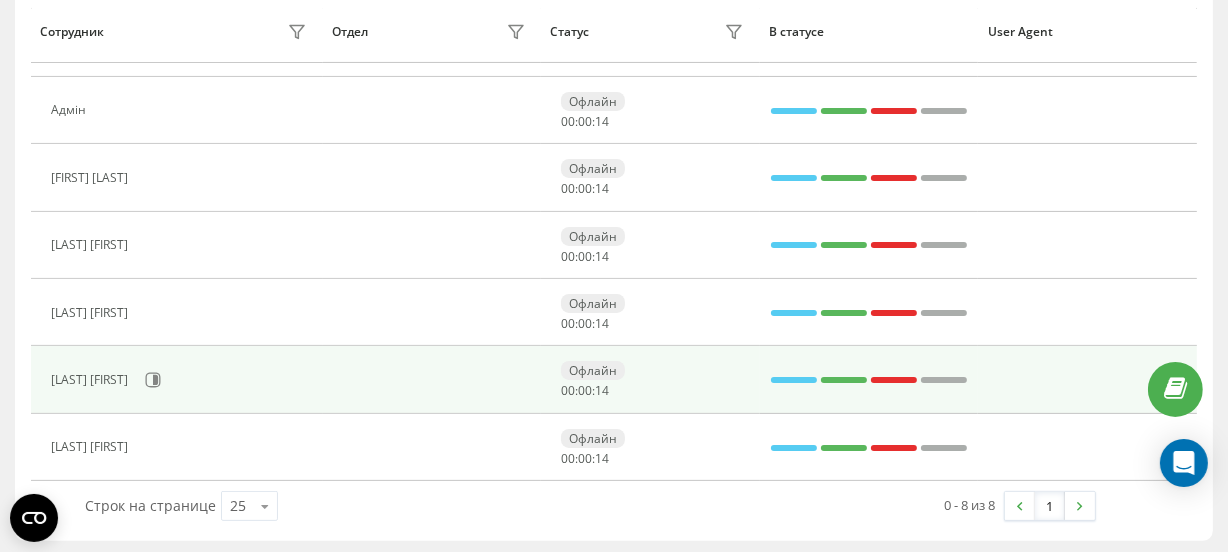 scroll, scrollTop: 379, scrollLeft: 0, axis: vertical 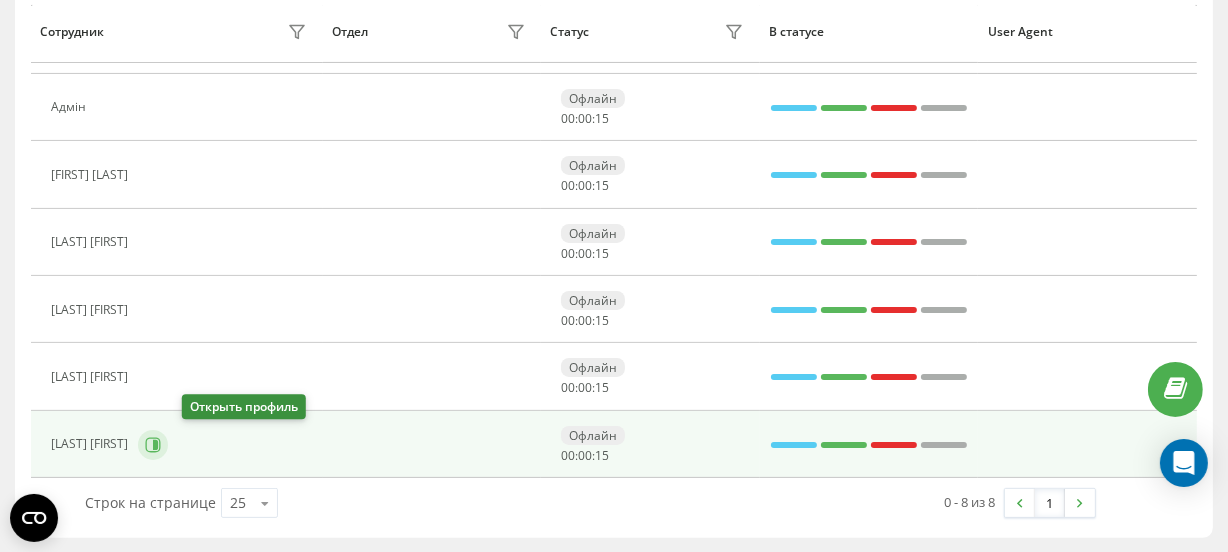 click 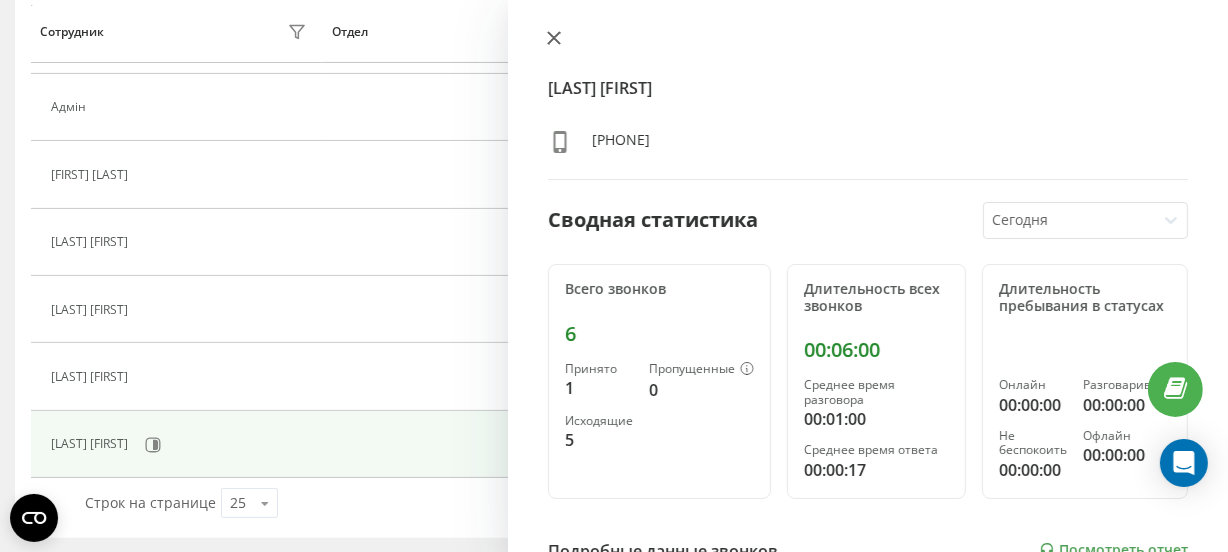 click 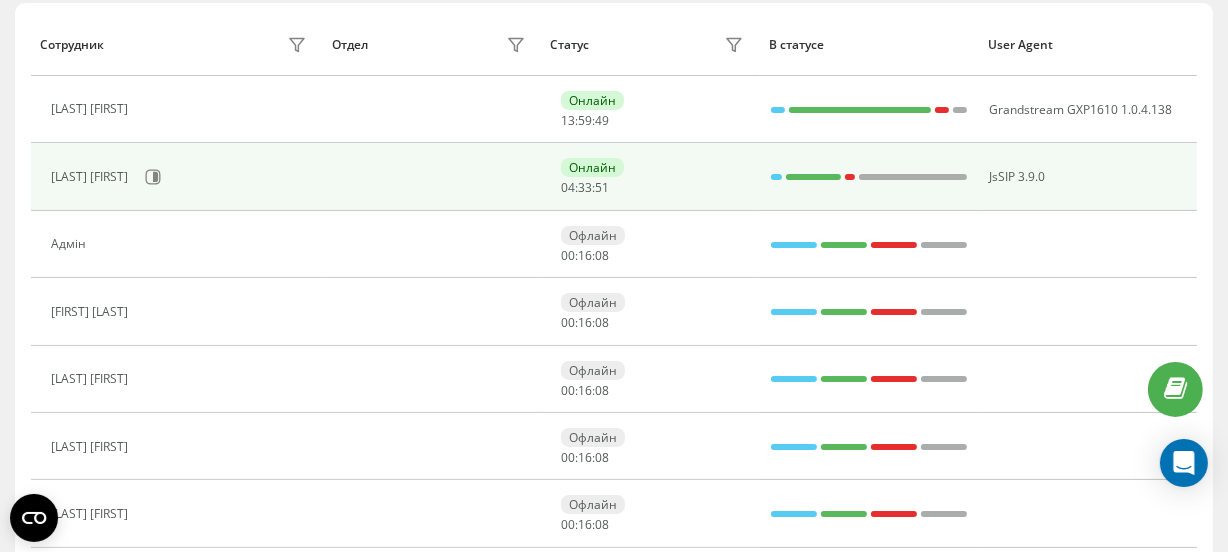 scroll, scrollTop: 106, scrollLeft: 0, axis: vertical 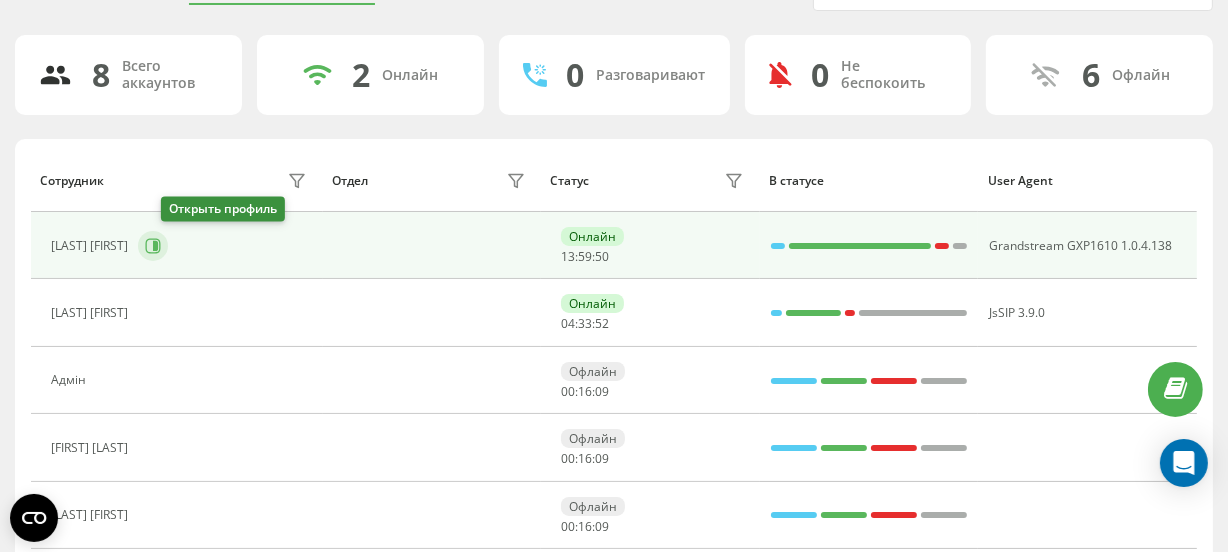 click at bounding box center [153, 246] 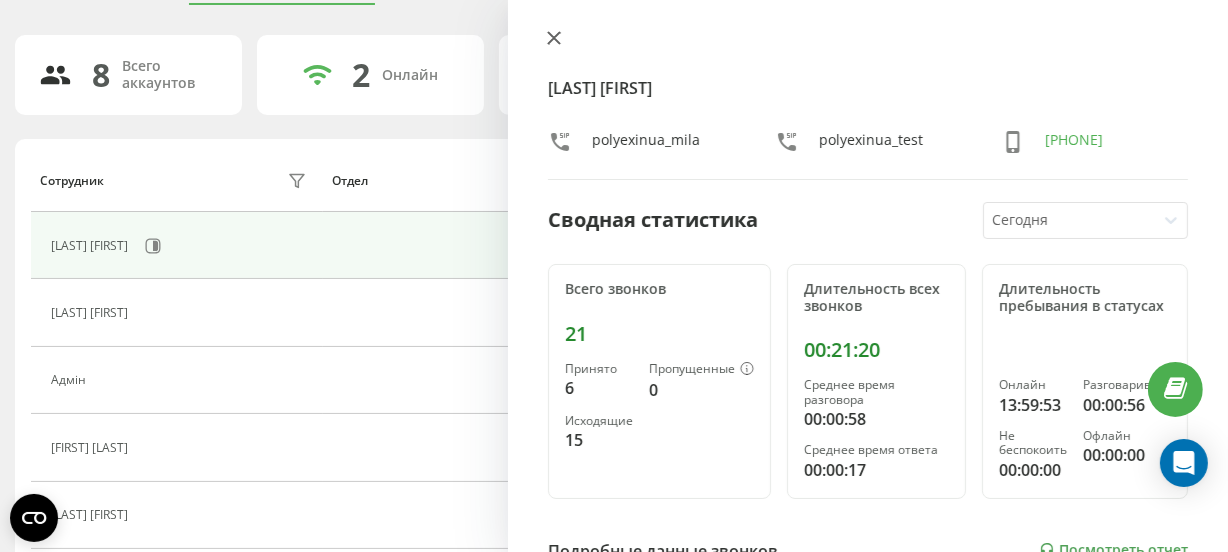click 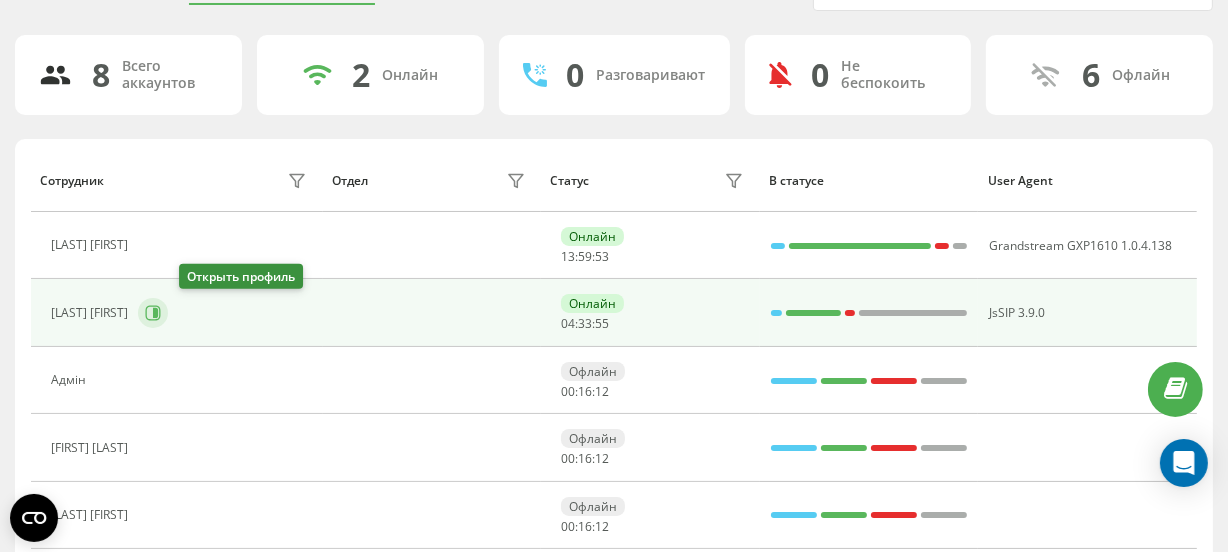 click 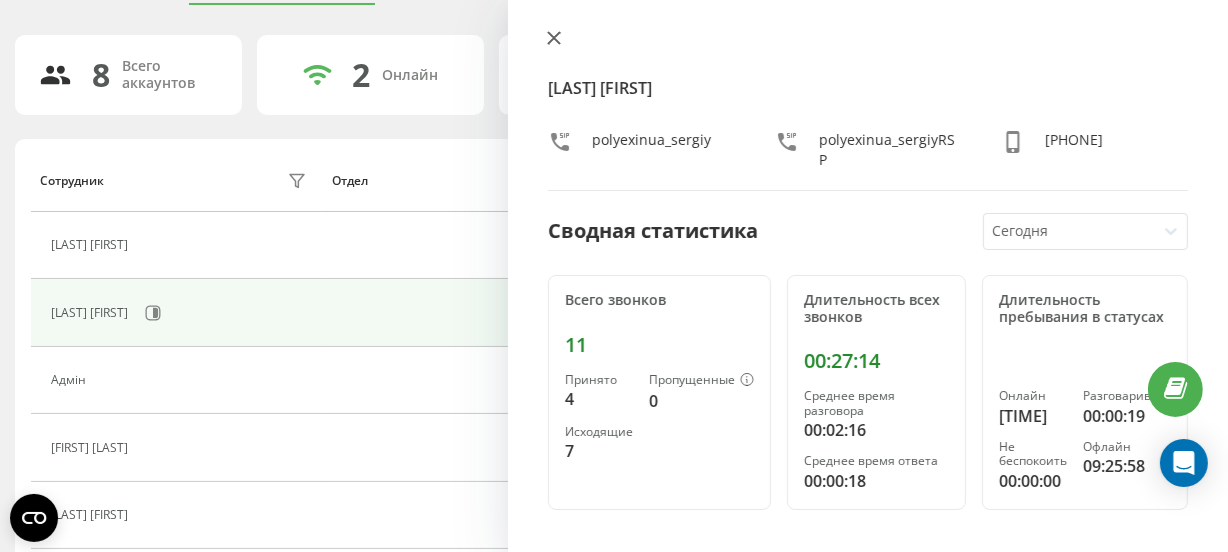 click 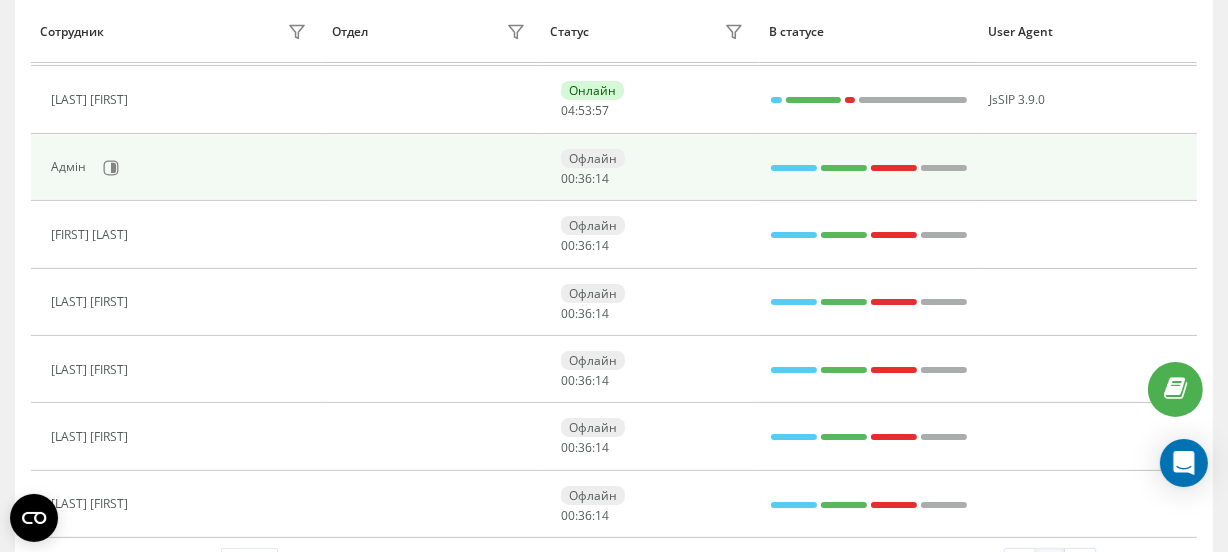 scroll, scrollTop: 197, scrollLeft: 0, axis: vertical 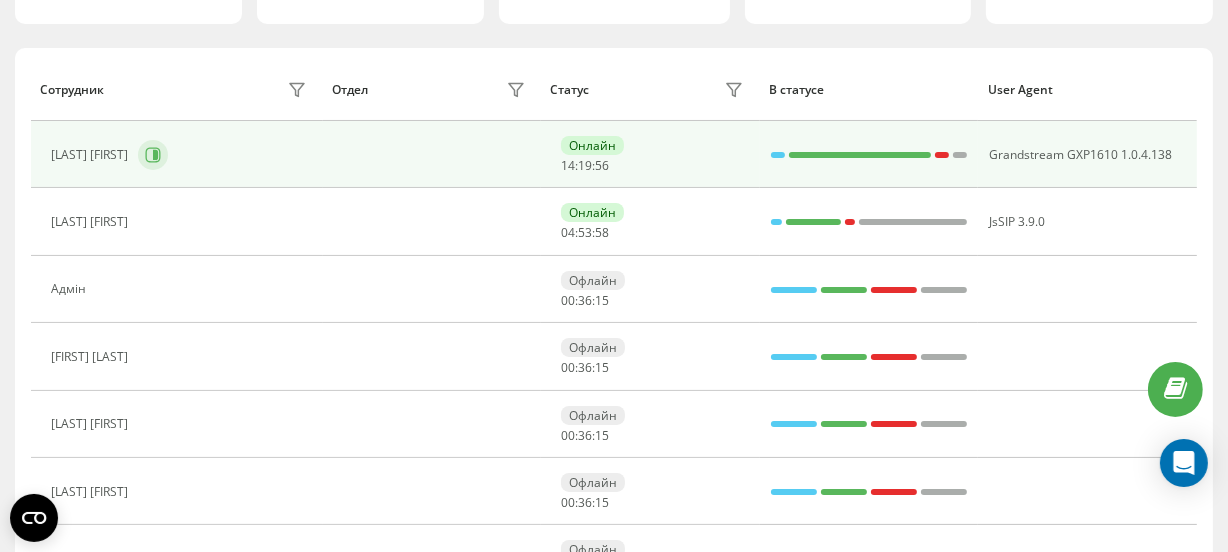 click on "[LAST] [FIRST]" at bounding box center (181, 155) 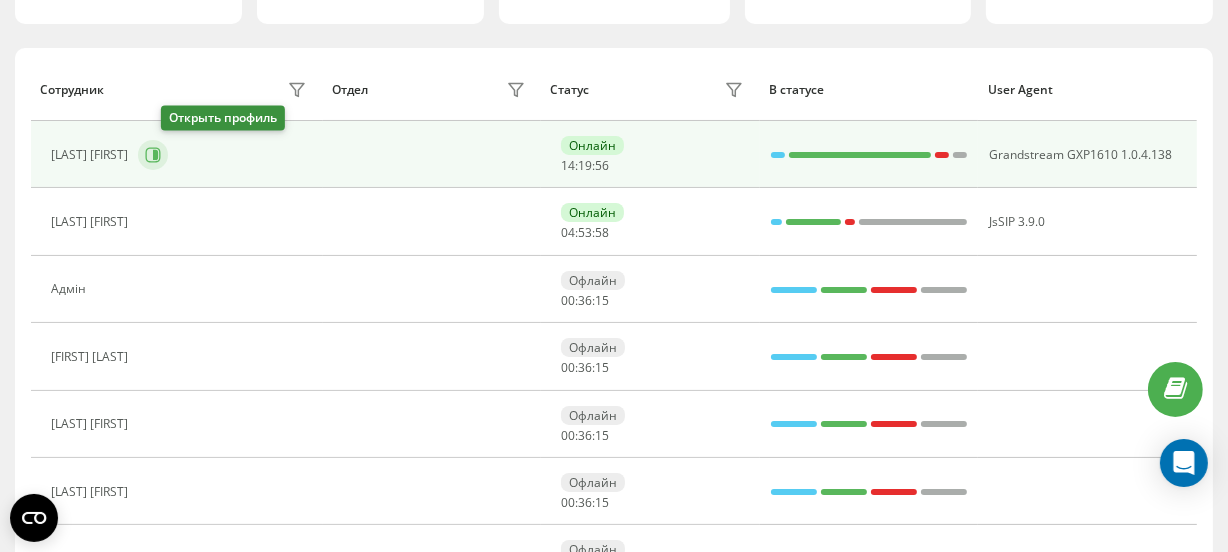 click at bounding box center [153, 155] 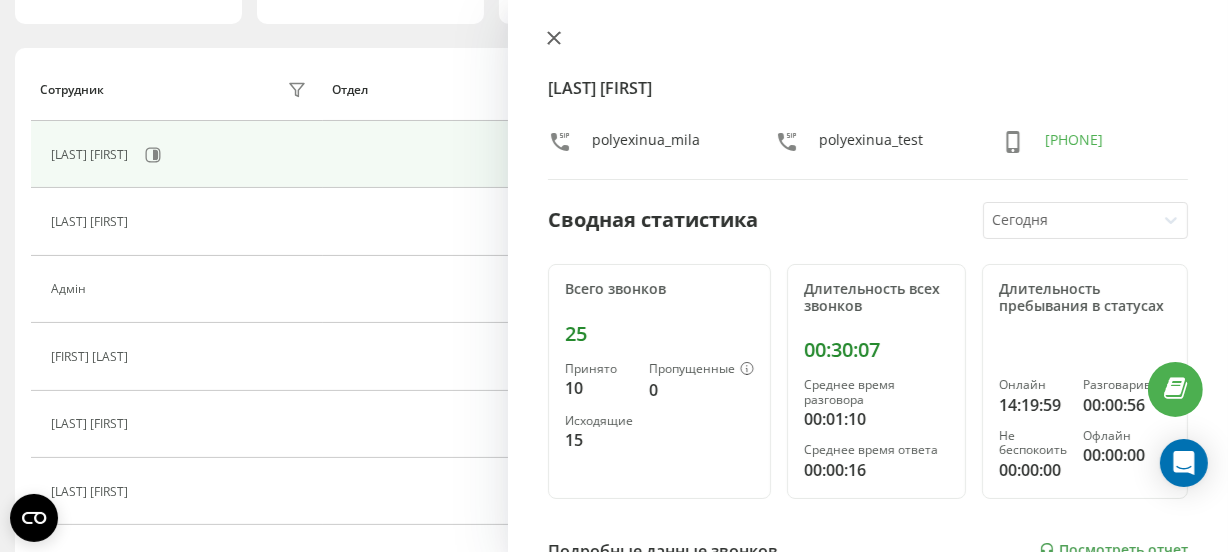 click 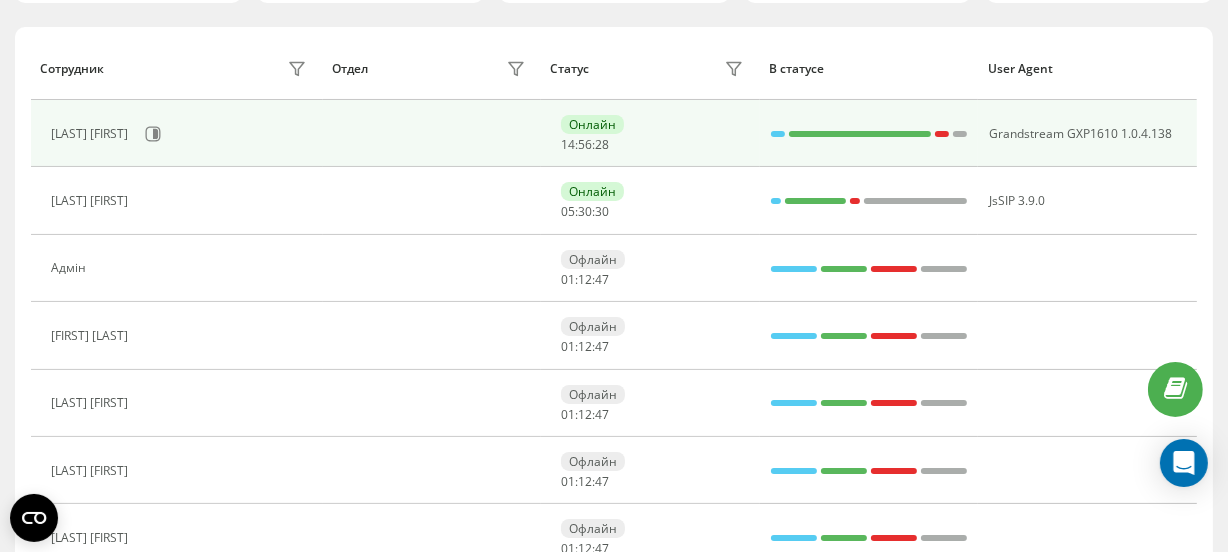 scroll, scrollTop: 130, scrollLeft: 0, axis: vertical 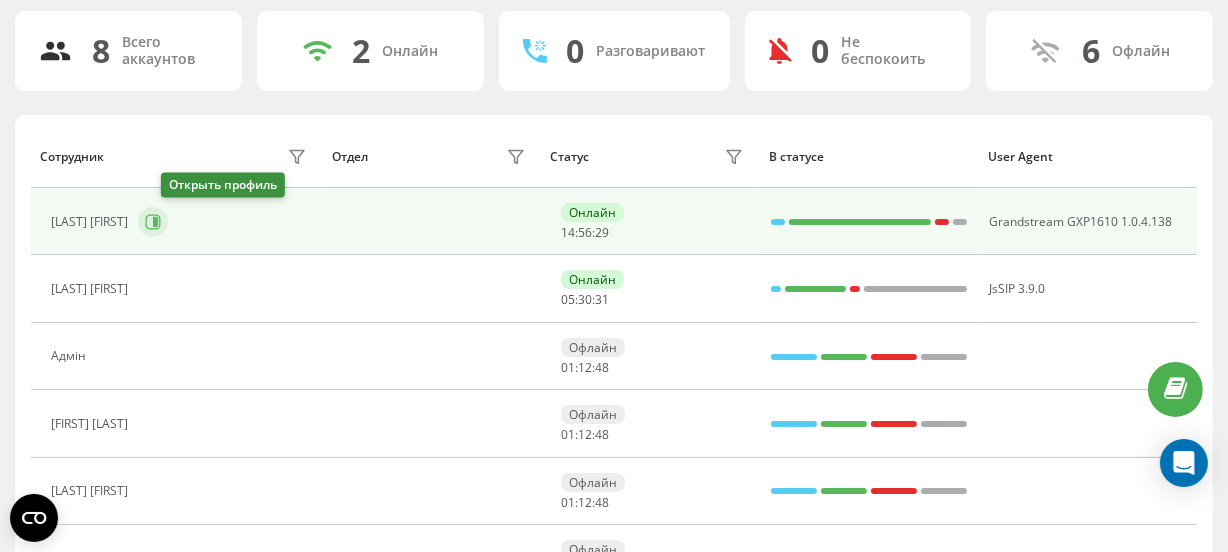 click at bounding box center (153, 222) 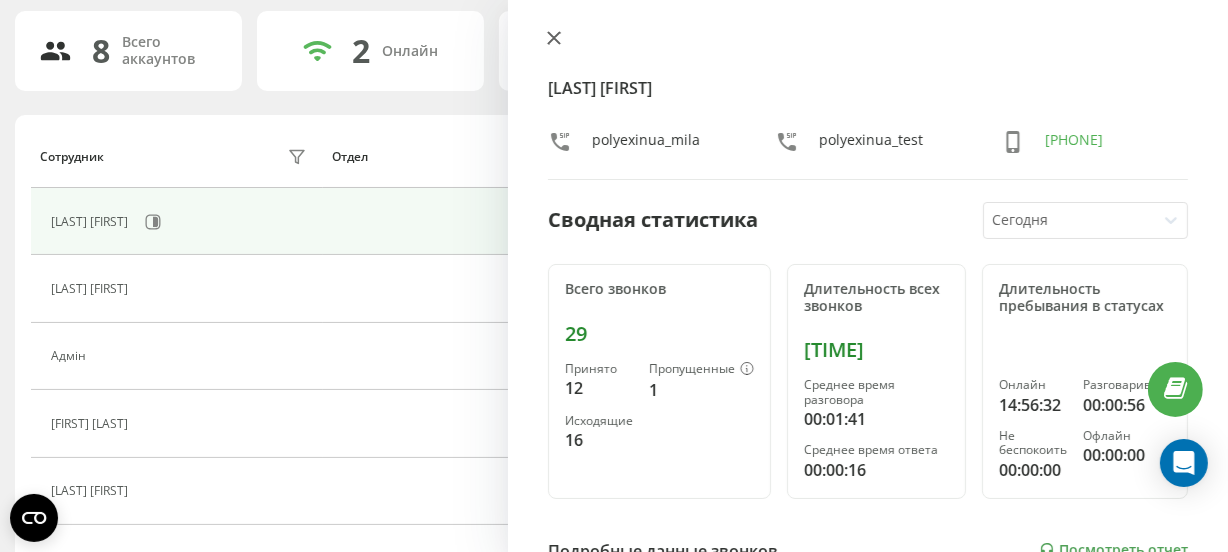 click 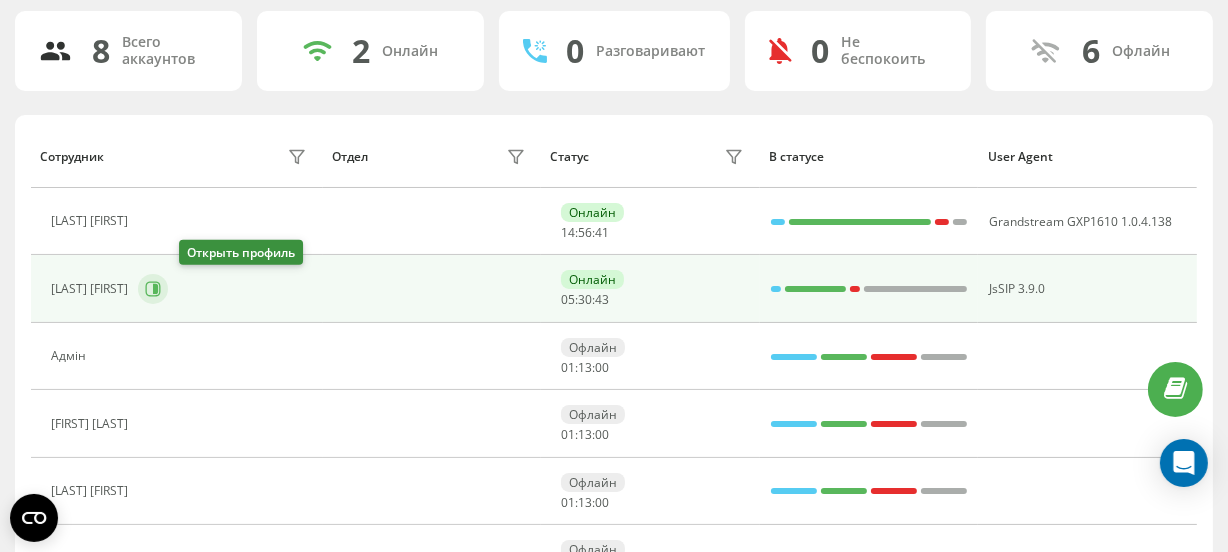 click 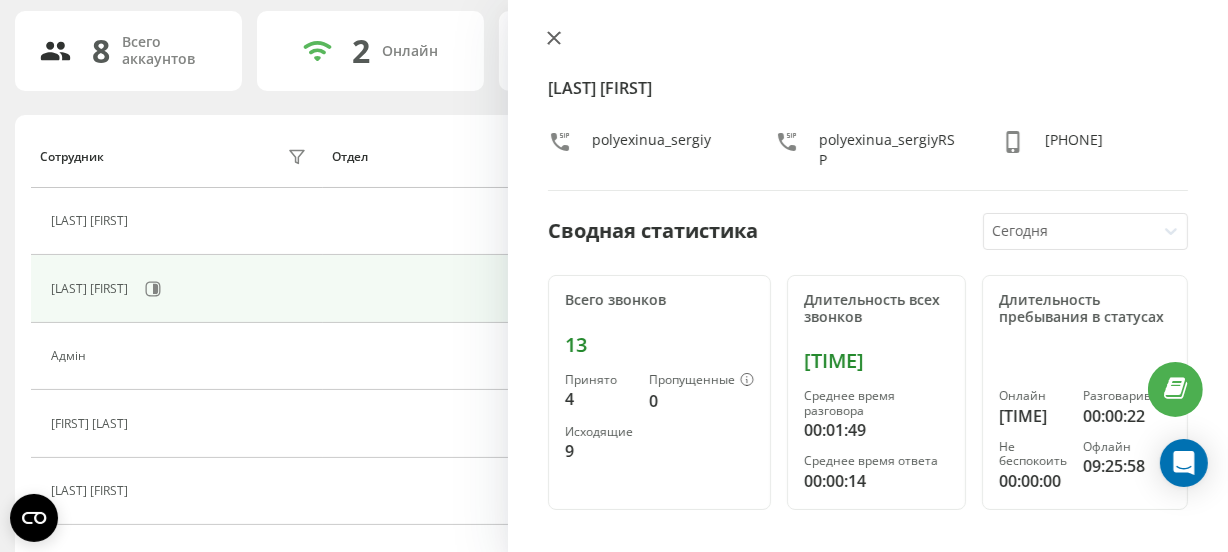 click 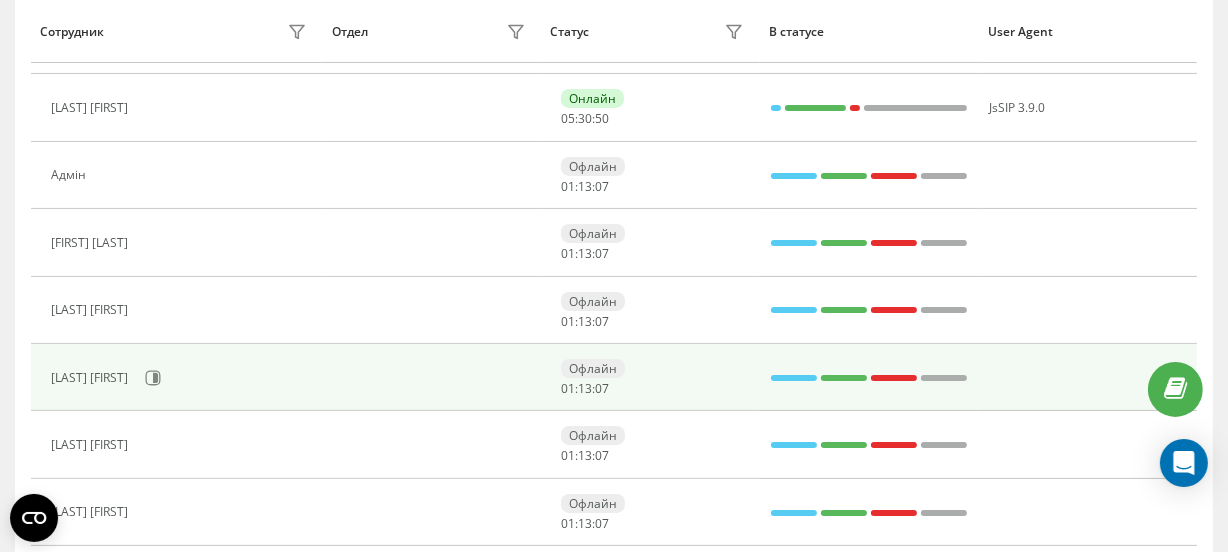 scroll, scrollTop: 379, scrollLeft: 0, axis: vertical 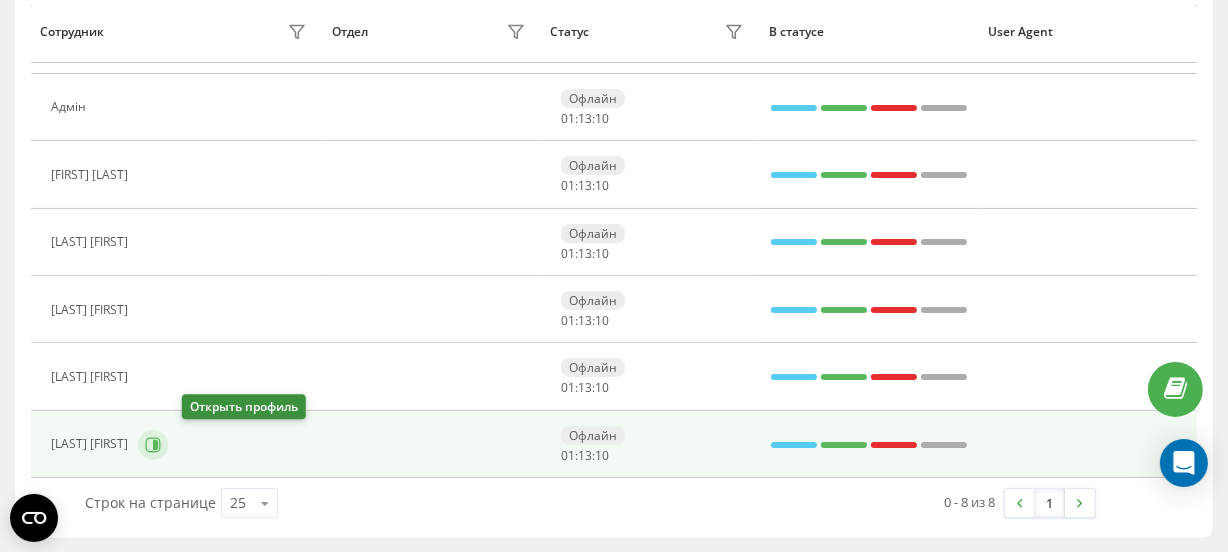 click 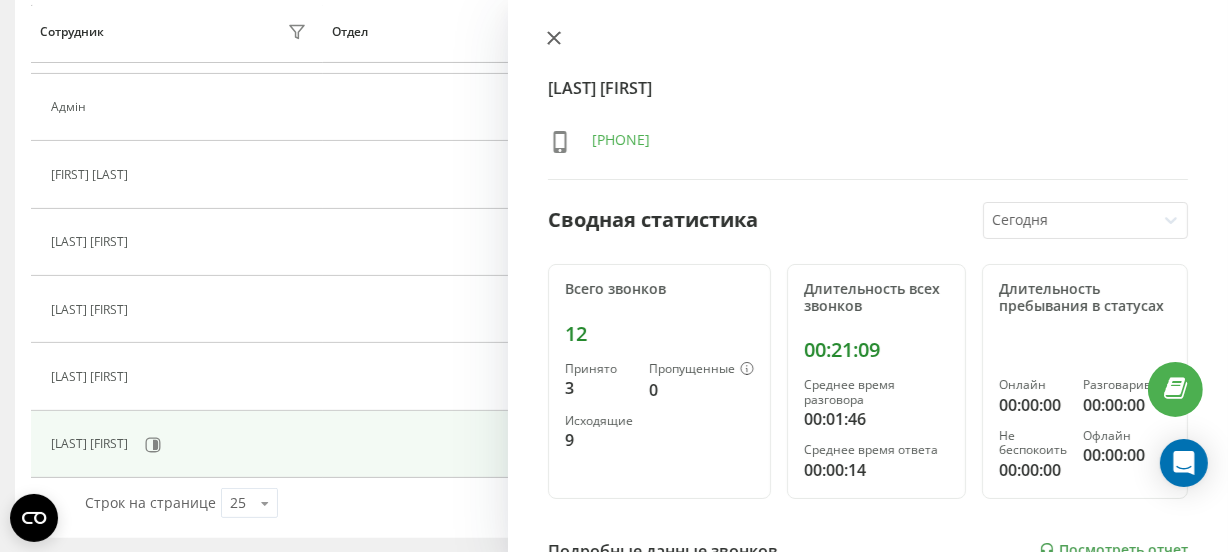 click 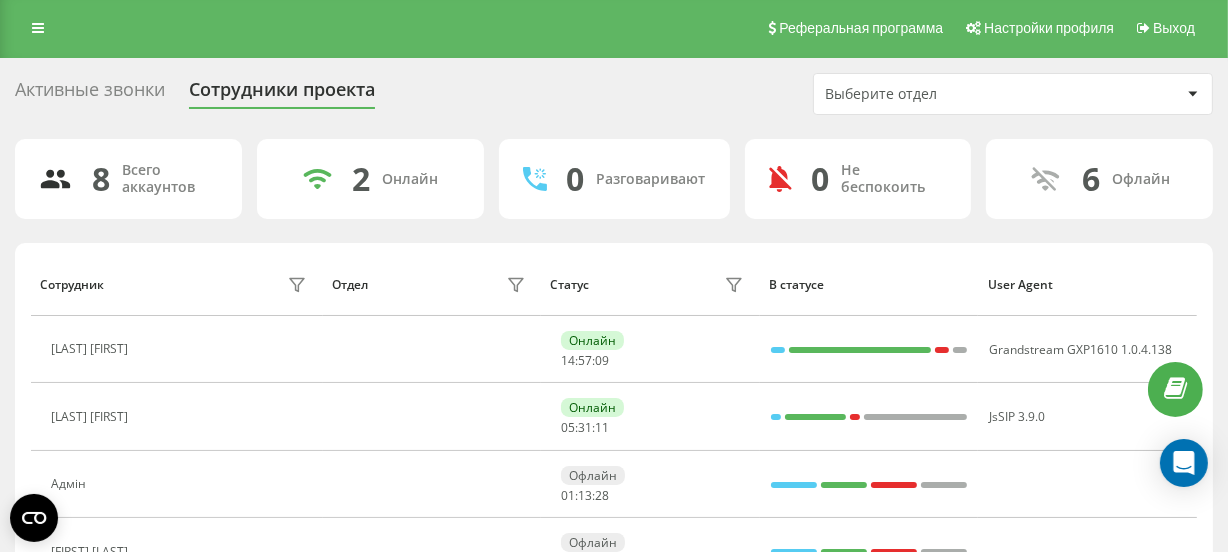 scroll, scrollTop: 0, scrollLeft: 0, axis: both 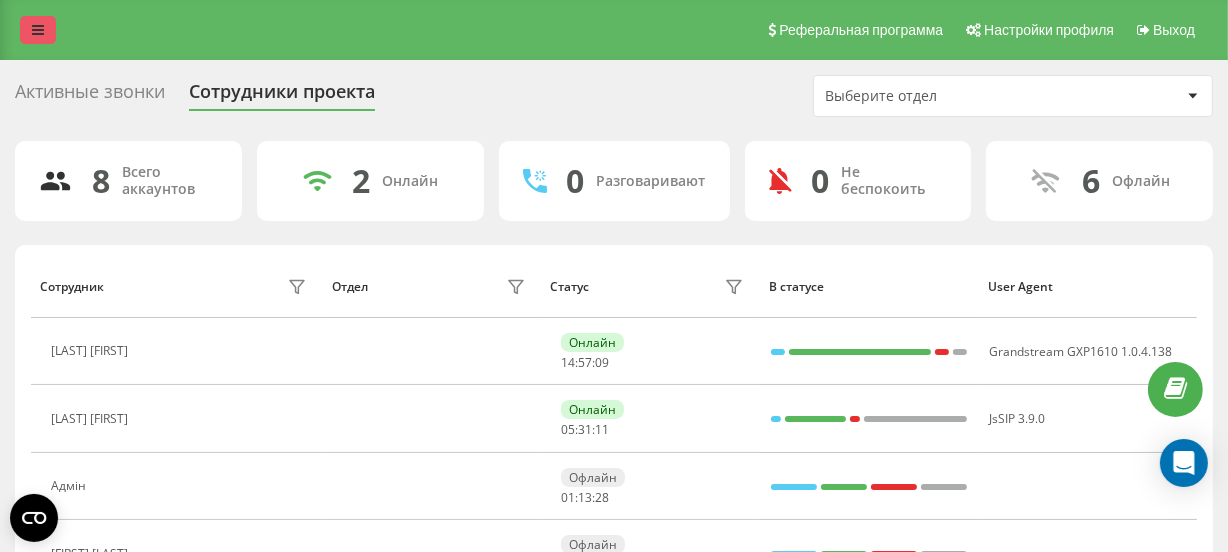 click at bounding box center (38, 30) 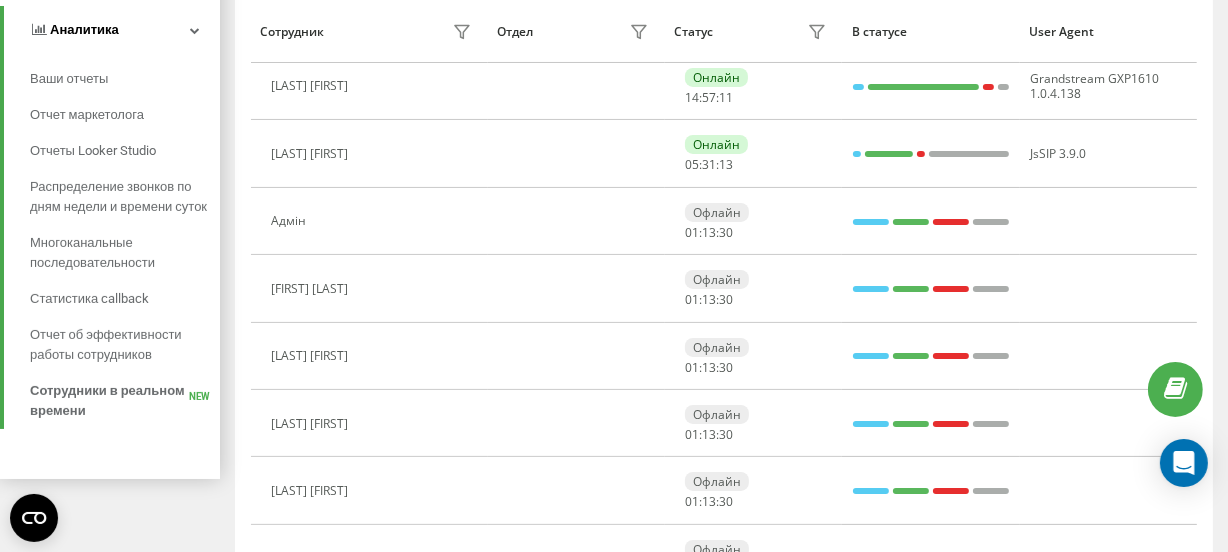 scroll, scrollTop: 379, scrollLeft: 0, axis: vertical 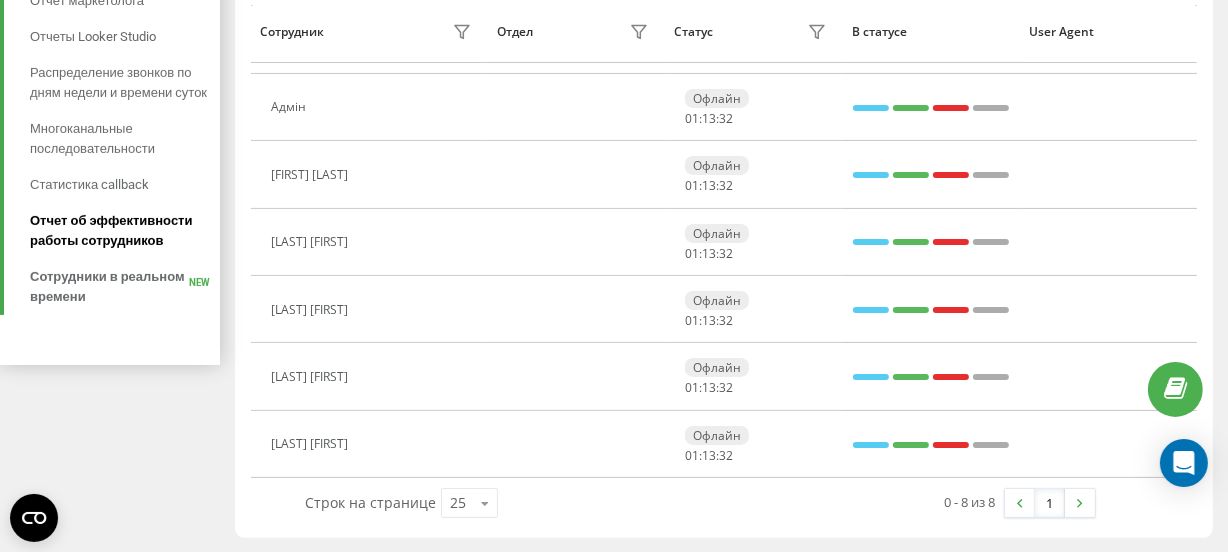 click on "Отчет об эффективности работы сотрудников" at bounding box center (120, 231) 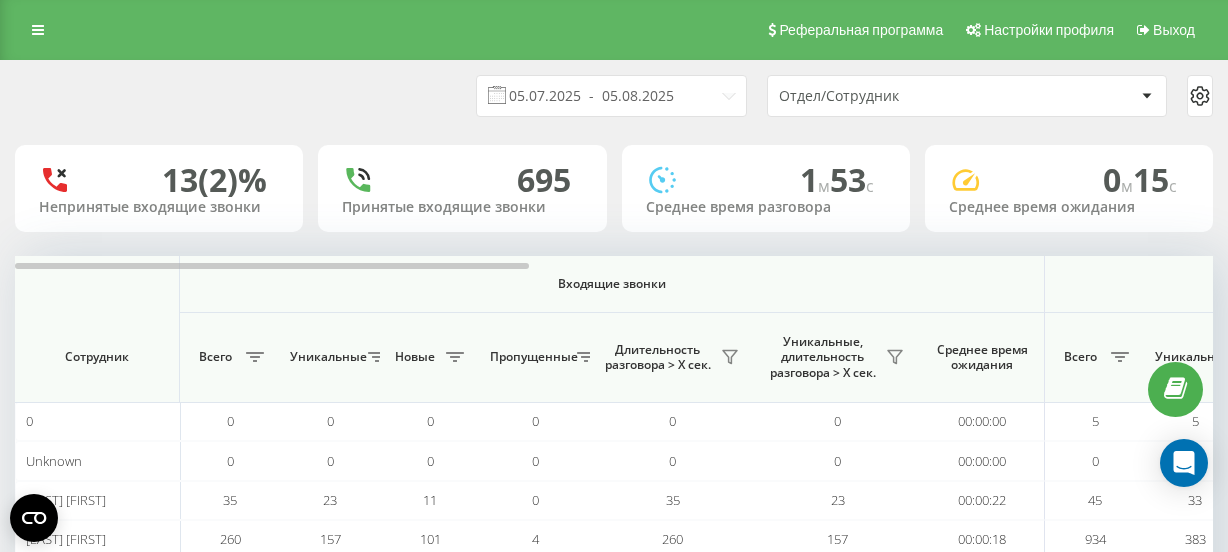scroll, scrollTop: 0, scrollLeft: 0, axis: both 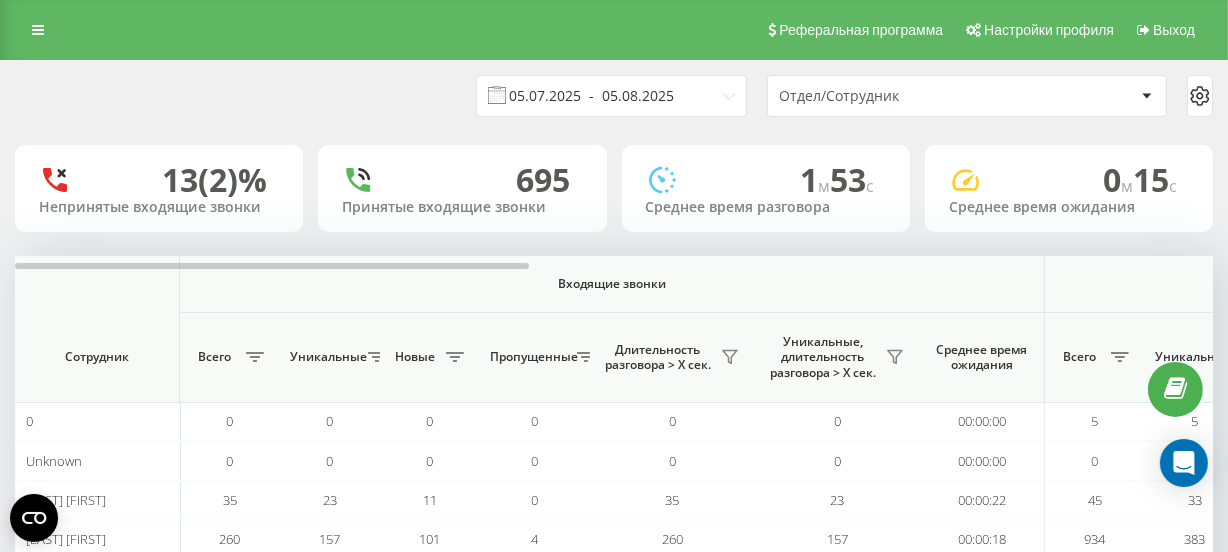 click on "05.07.2025  -  05.08.2025" at bounding box center [611, 96] 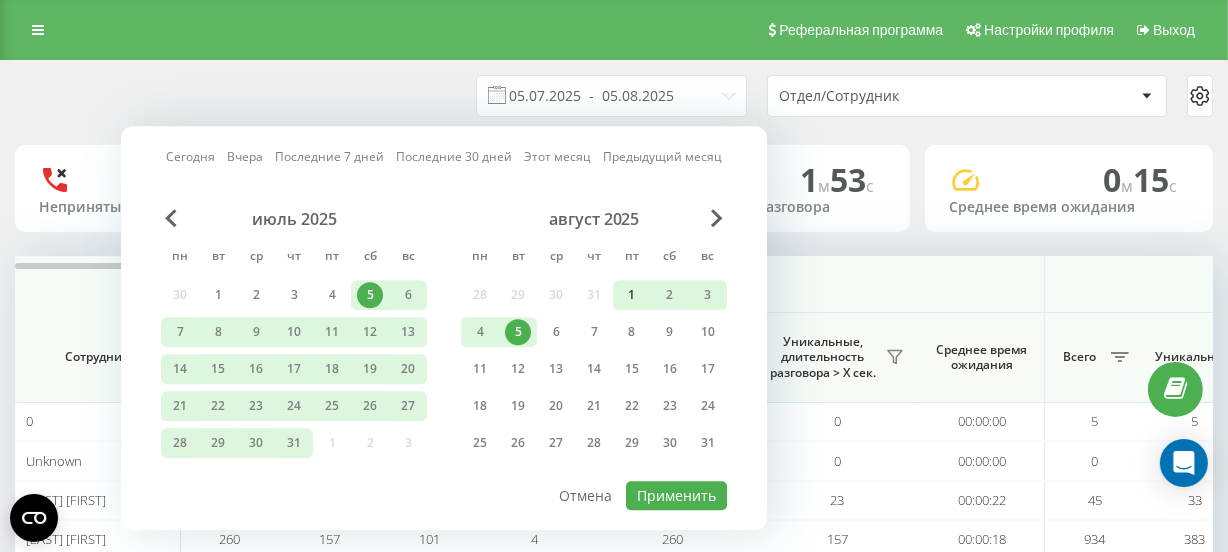 click on "1" at bounding box center (632, 295) 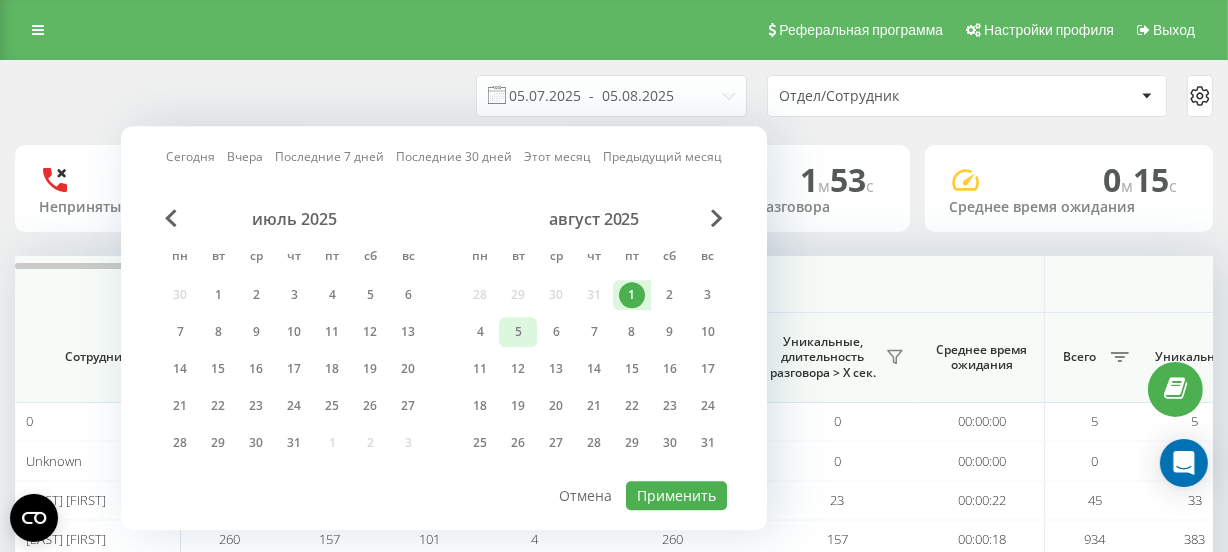 click on "5" at bounding box center (518, 332) 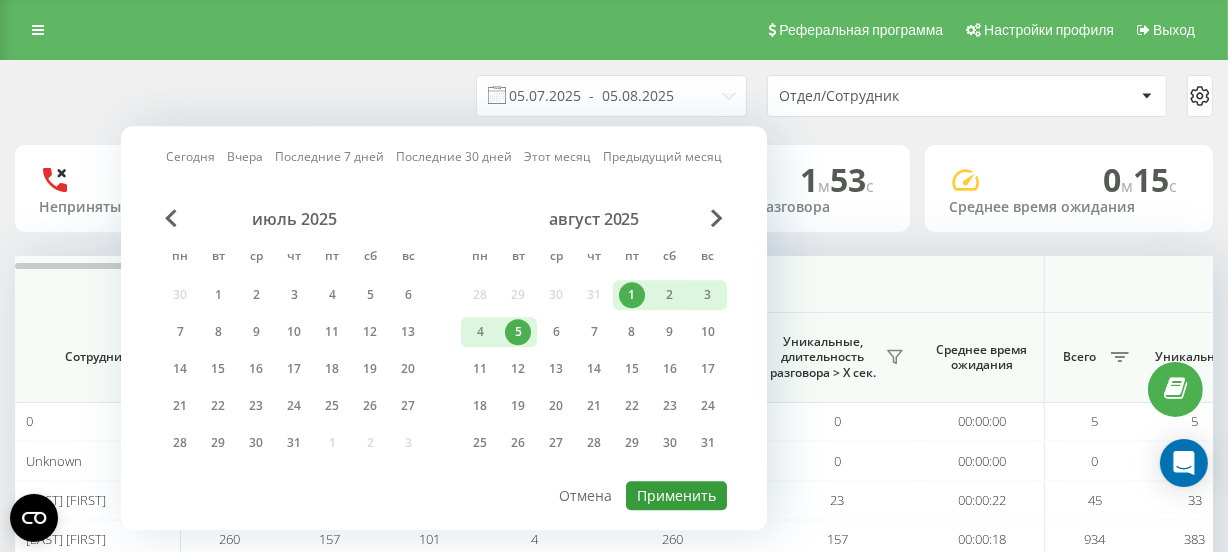 click on "Применить" at bounding box center [676, 495] 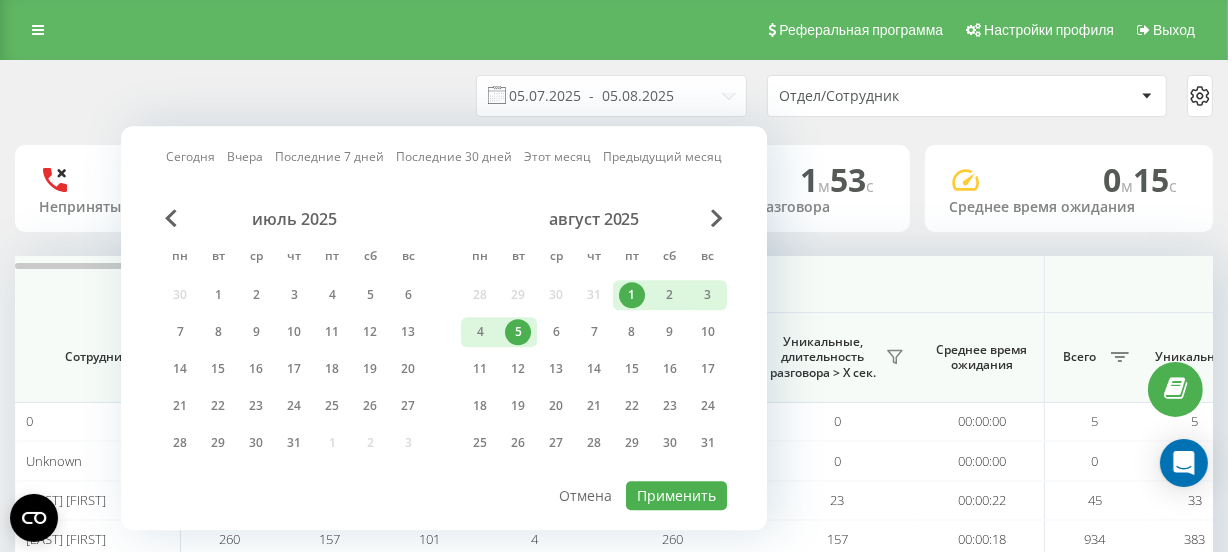 type on "01.08.2025  -  05.08.2025" 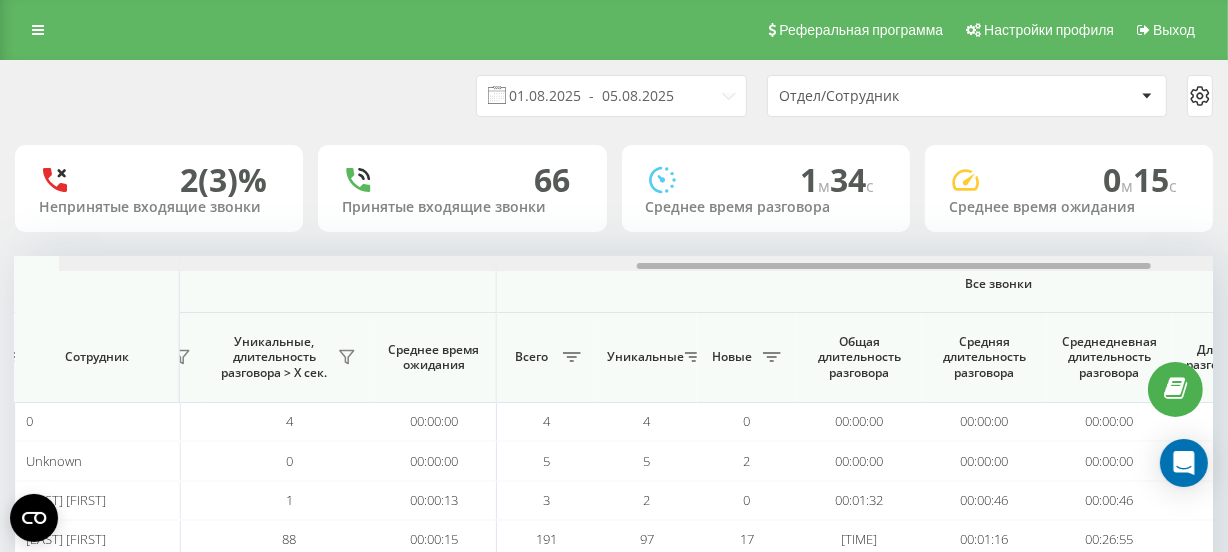 scroll, scrollTop: 0, scrollLeft: 1436, axis: horizontal 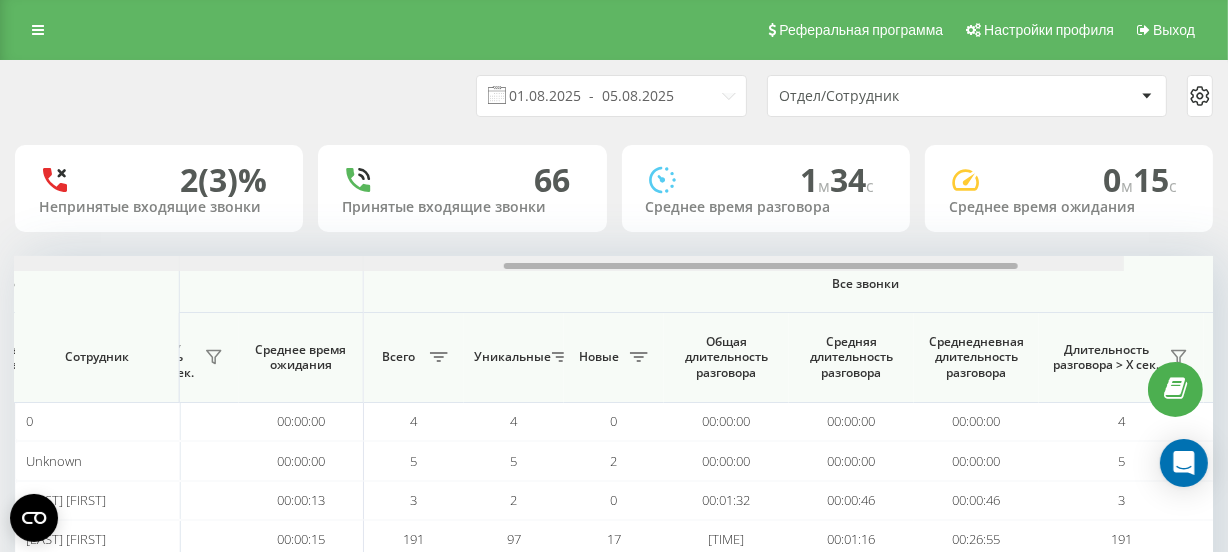drag, startPoint x: 493, startPoint y: 269, endPoint x: 1110, endPoint y: 275, distance: 617.0292 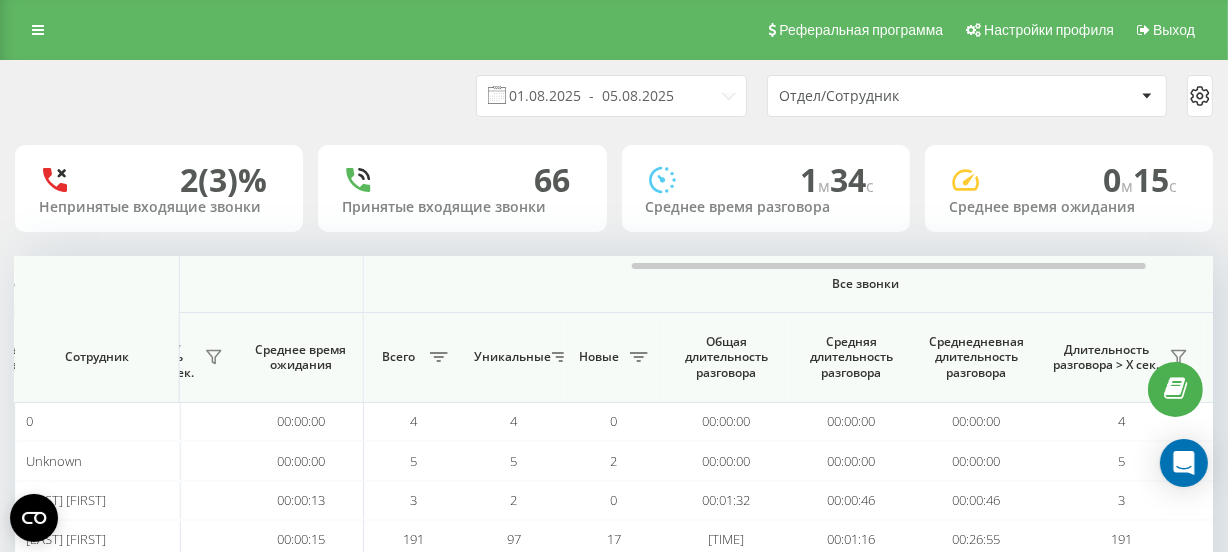 scroll, scrollTop: 221, scrollLeft: 0, axis: vertical 